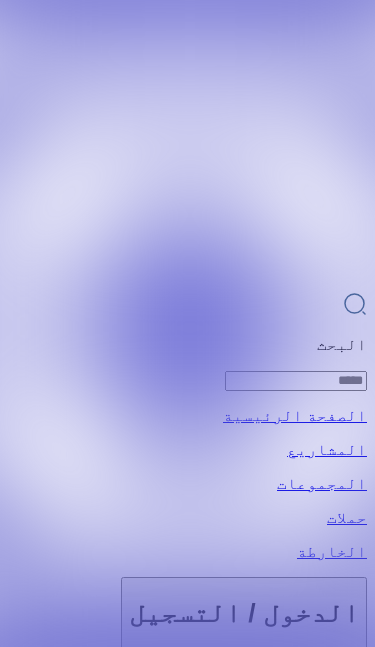 scroll, scrollTop: 0, scrollLeft: 0, axis: both 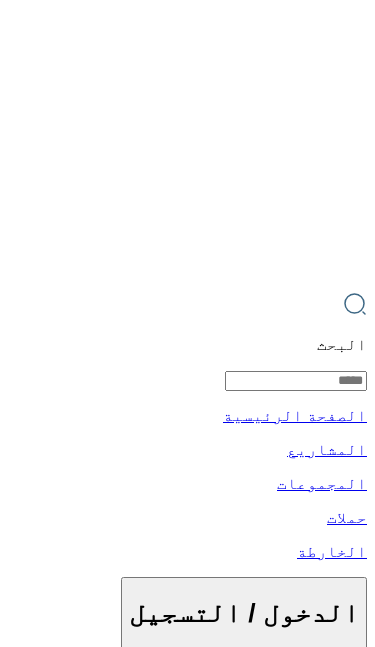 click on "الخارطة" at bounding box center [187, 2732] 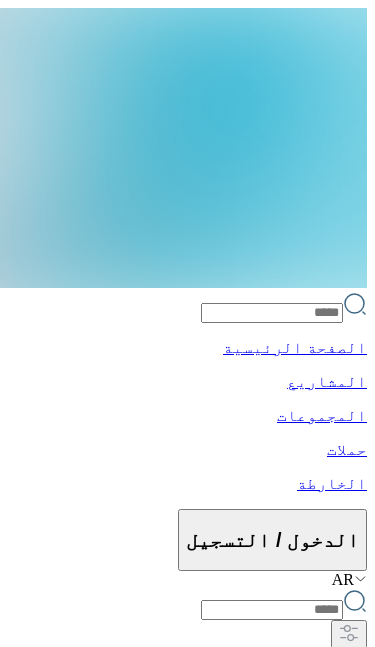 click at bounding box center [645, 4751] 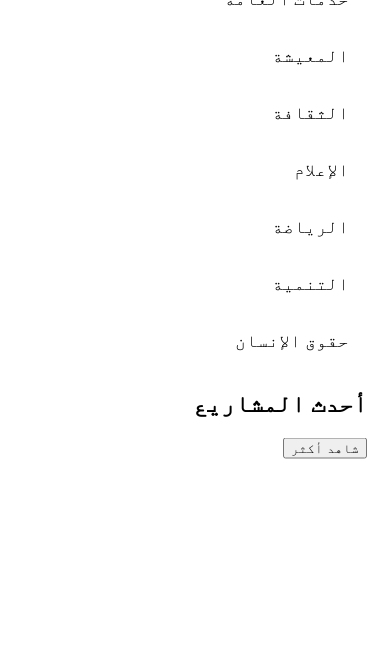 scroll, scrollTop: 851, scrollLeft: 0, axis: vertical 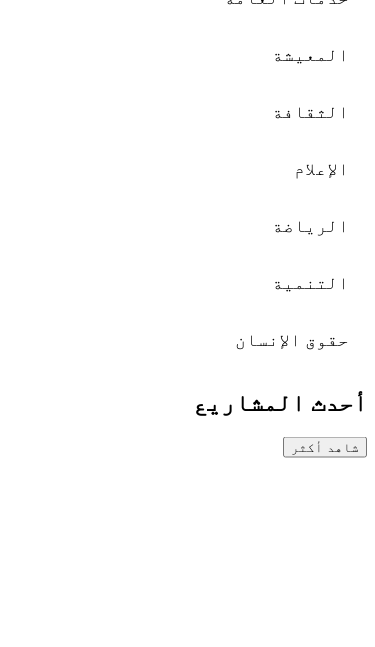click on "دردشة" at bounding box center (187, 5178) 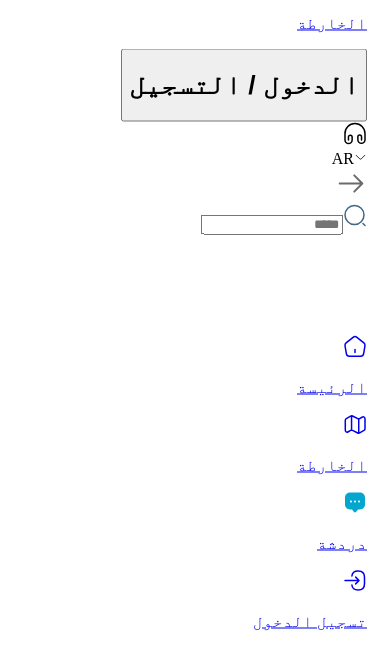 scroll, scrollTop: 0, scrollLeft: 0, axis: both 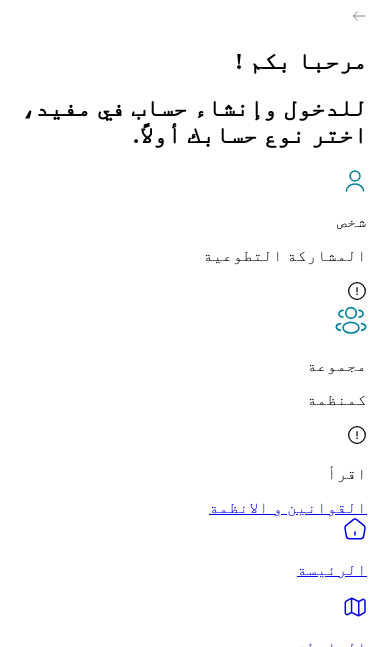 click on "الرئيسة" at bounding box center [187, 548] 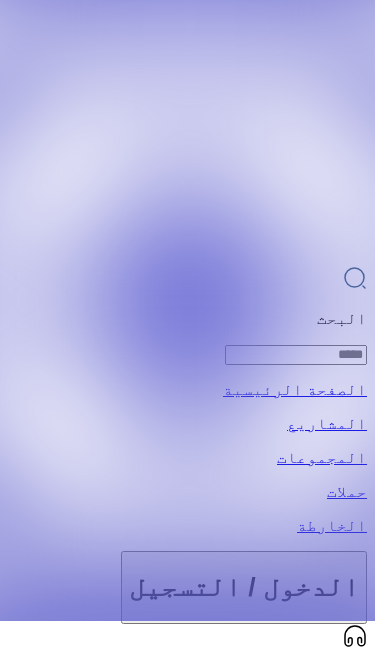scroll, scrollTop: 0, scrollLeft: 0, axis: both 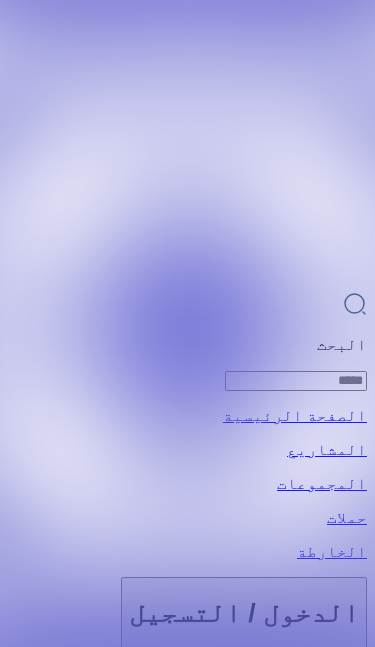 click at bounding box center (287, 822) 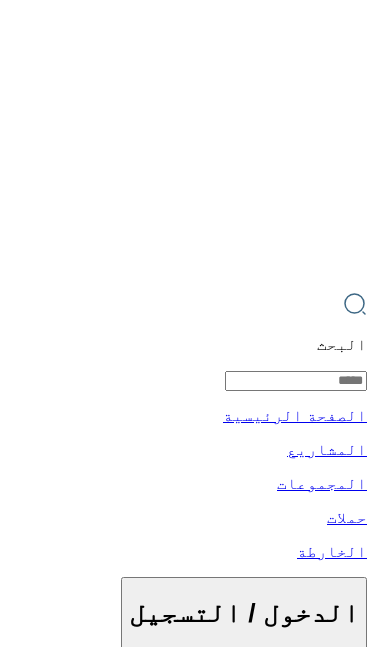 click on "لم يتم العثور على اي محتوى" at bounding box center [187, 1349] 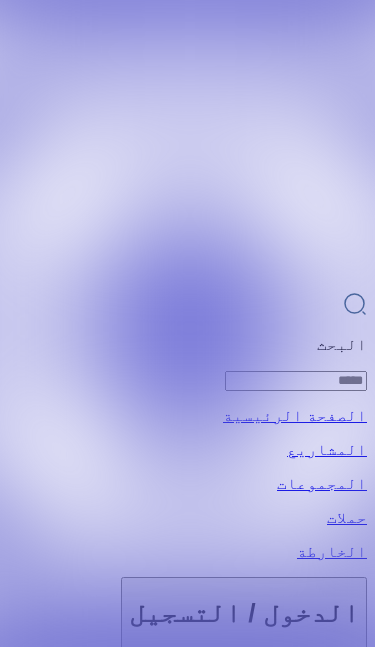 click at bounding box center (274, 1021) 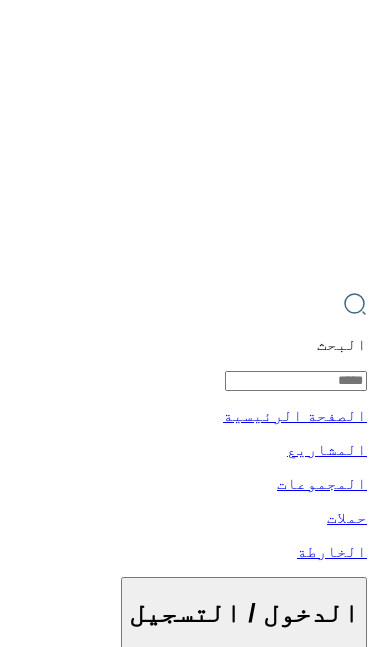 click 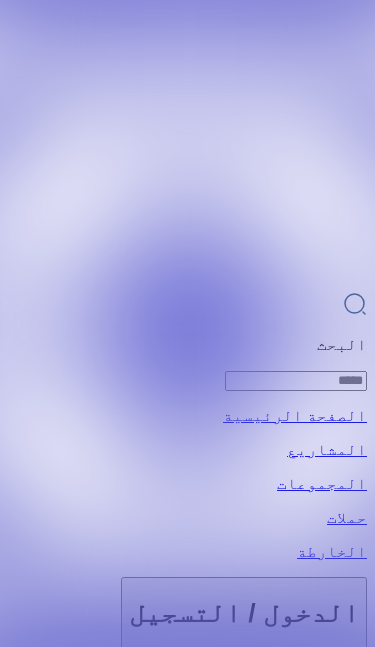 click at bounding box center [274, 1021] 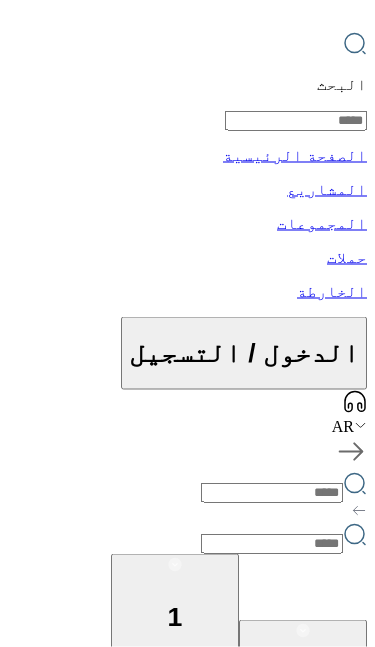 scroll, scrollTop: 272, scrollLeft: 0, axis: vertical 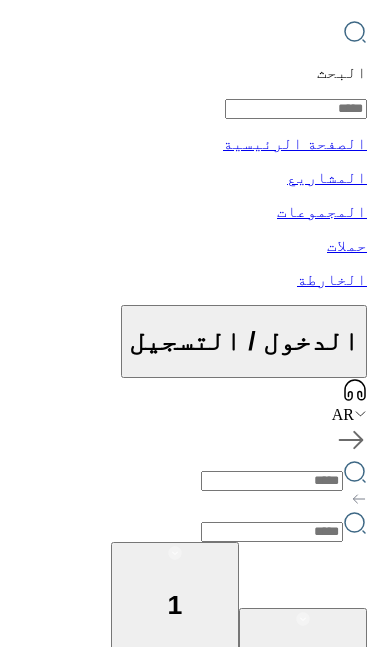 click 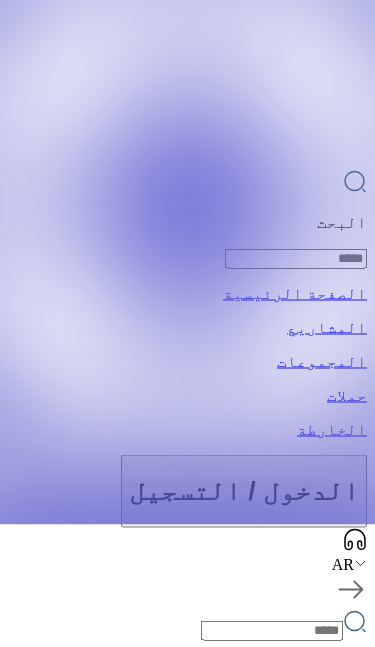 scroll, scrollTop: 123, scrollLeft: 0, axis: vertical 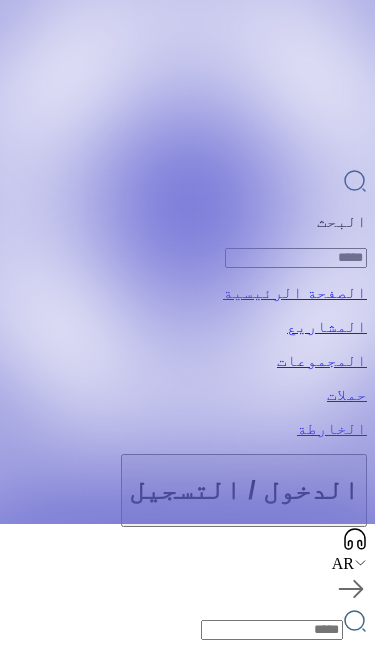 click at bounding box center (274, 898) 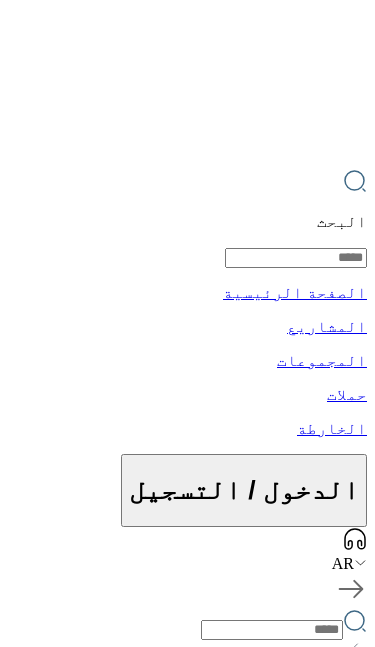 scroll, scrollTop: 0, scrollLeft: 0, axis: both 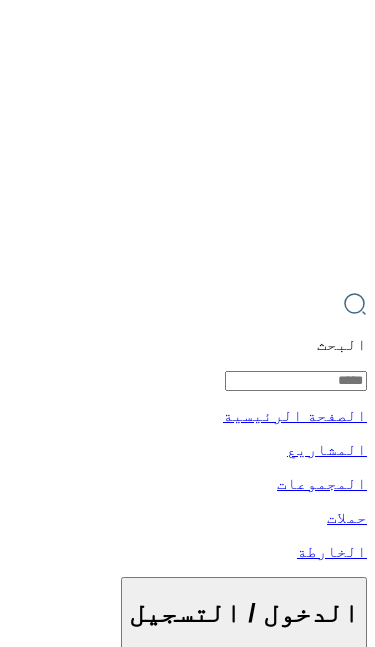 click at bounding box center [187, 323] 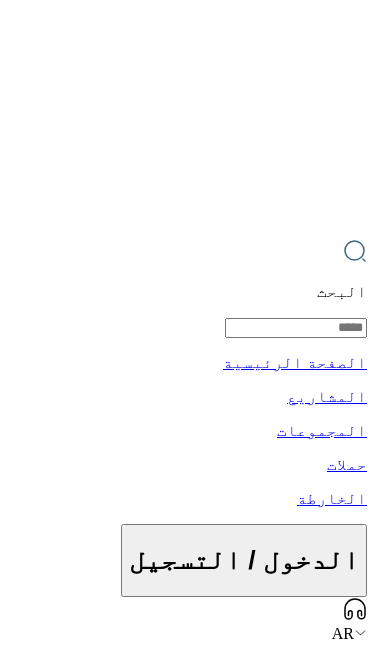 scroll, scrollTop: 52, scrollLeft: 0, axis: vertical 